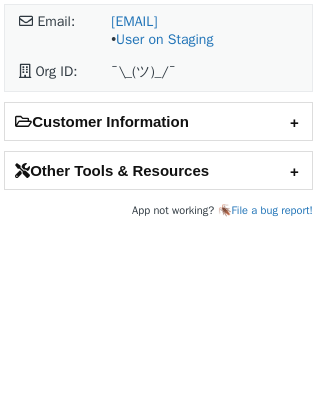 scroll, scrollTop: 0, scrollLeft: 0, axis: both 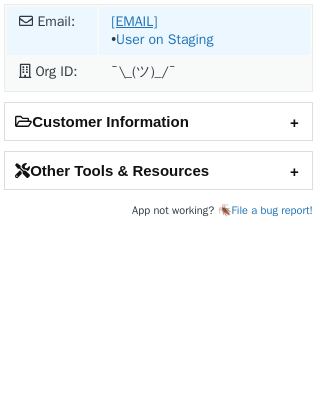 click on "duy.nguyen@jrgvn.com" at bounding box center (134, 21) 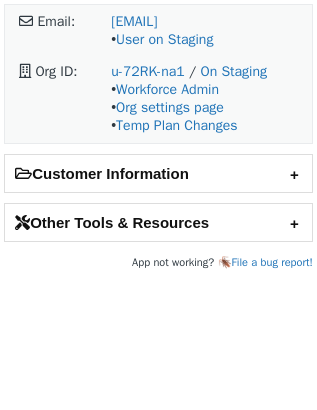 scroll, scrollTop: 0, scrollLeft: 0, axis: both 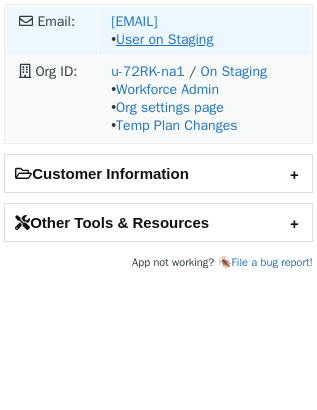 click on "User on Staging" at bounding box center (164, 39) 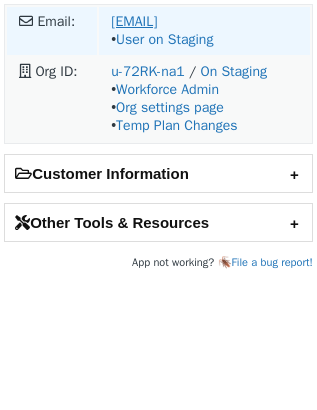 click on "duy.nguyen@jrgvn.com" at bounding box center [134, 21] 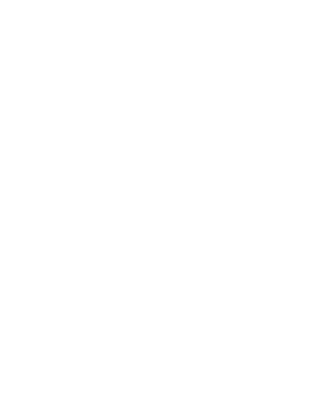 scroll, scrollTop: 0, scrollLeft: 0, axis: both 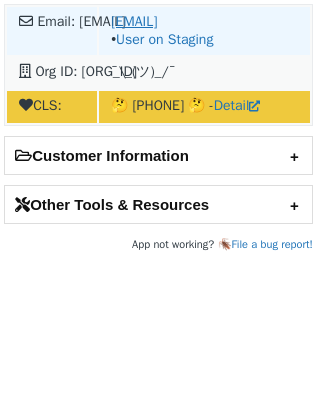 click on "[EMAIL]" at bounding box center (134, 21) 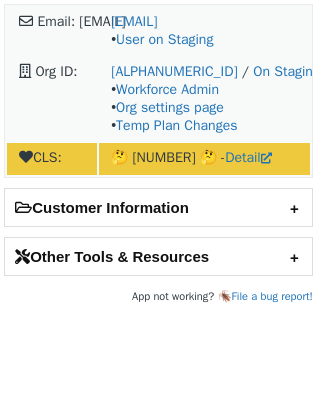 scroll, scrollTop: 0, scrollLeft: 0, axis: both 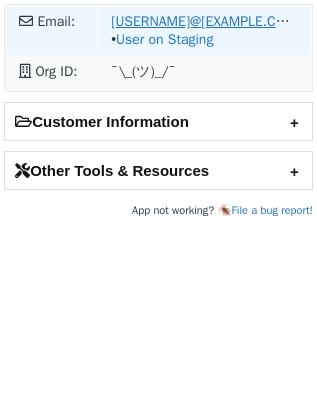 click on "jarom.giles@example.com" at bounding box center (196, 21) 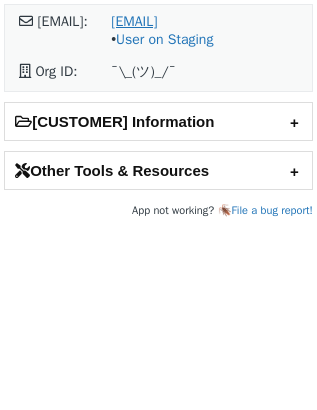 scroll, scrollTop: 0, scrollLeft: 0, axis: both 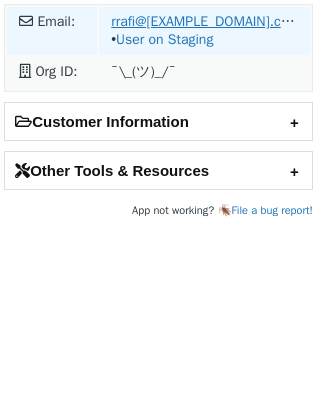 click on "[USERNAME]@[EXAMPLE.COM]" at bounding box center (134, 21) 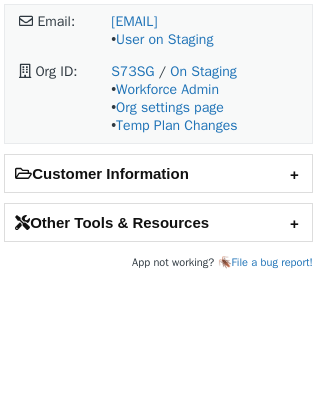 scroll, scrollTop: 0, scrollLeft: 0, axis: both 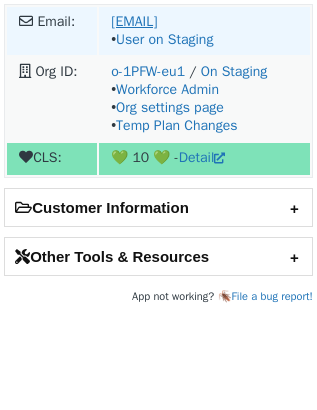 click on "tym@fullstory.com •  User on Staging" at bounding box center (204, 31) 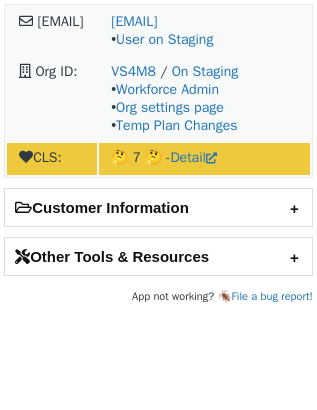 scroll, scrollTop: 0, scrollLeft: 0, axis: both 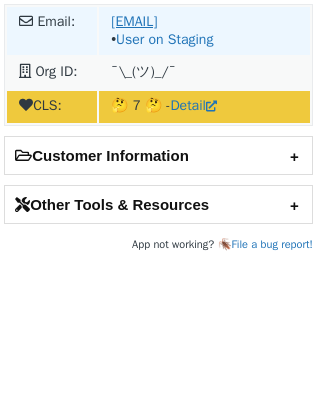 click on "mike.jackson@lottoland.com" at bounding box center [134, 21] 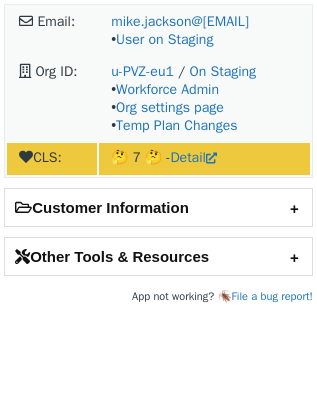 scroll, scrollTop: 0, scrollLeft: 0, axis: both 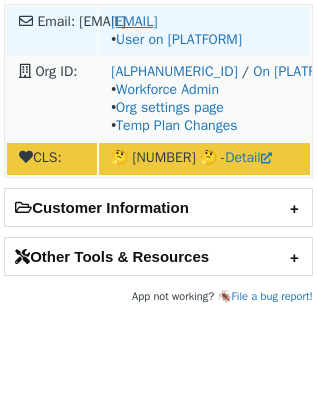 click on "ionut.ciobanu@maxbet.ro" at bounding box center [134, 21] 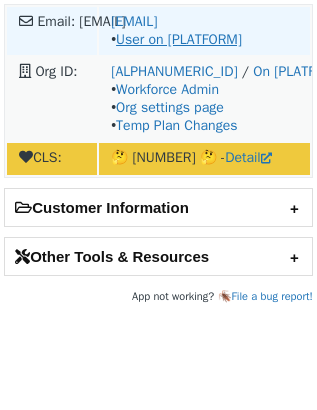 click on "User on Staging" at bounding box center (164, 39) 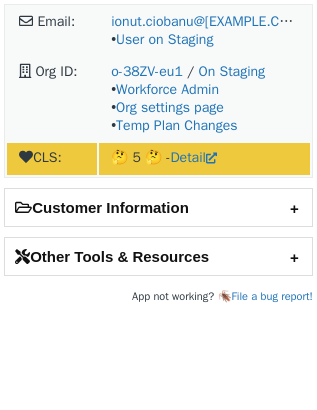 scroll, scrollTop: 0, scrollLeft: 0, axis: both 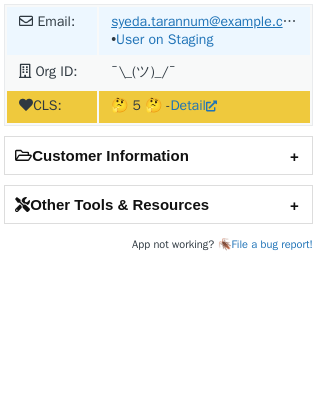 click on "[EMAIL]" at bounding box center (206, 21) 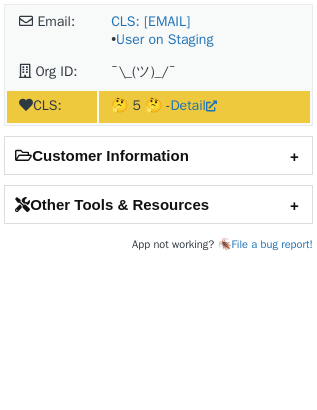 scroll, scrollTop: 0, scrollLeft: 0, axis: both 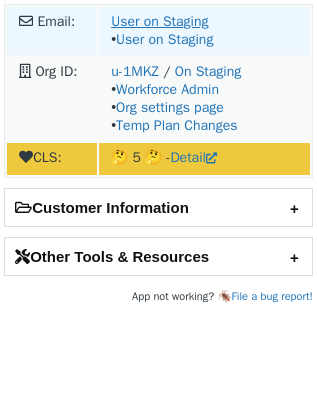 click on "[EMAIL]" at bounding box center [215, 21] 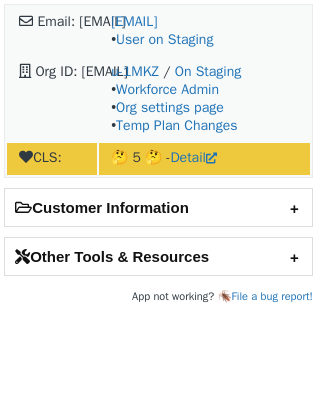 scroll, scrollTop: 0, scrollLeft: 0, axis: both 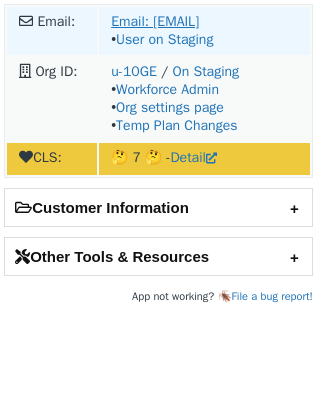 click on "santhosh.perumalsamy@mastercard.com" at bounding box center (180, 21) 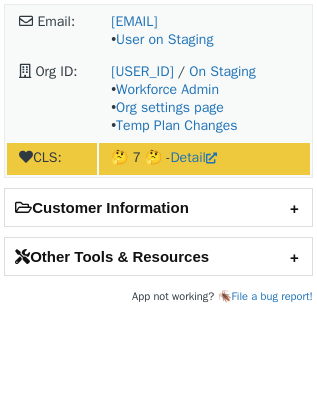scroll, scrollTop: 0, scrollLeft: 0, axis: both 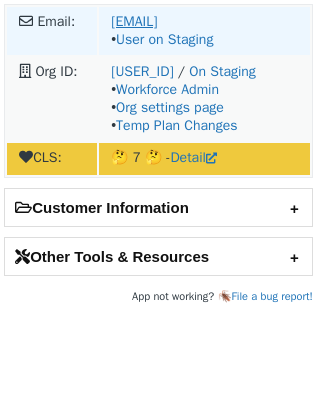 click on "santhosh.perumalsamy@example.com" at bounding box center [228, 21] 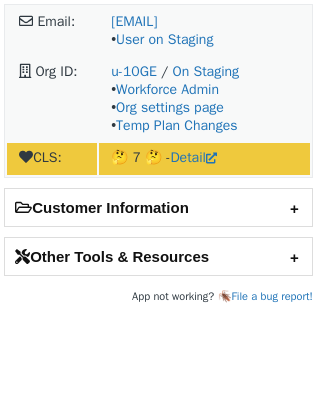 scroll, scrollTop: 0, scrollLeft: 0, axis: both 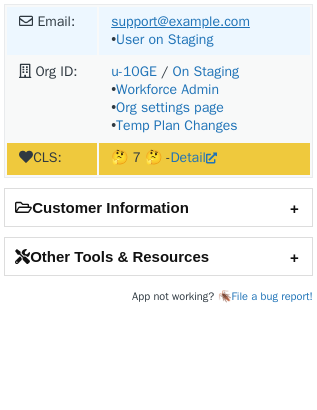 click on "[EMAIL]" at bounding box center (134, 21) 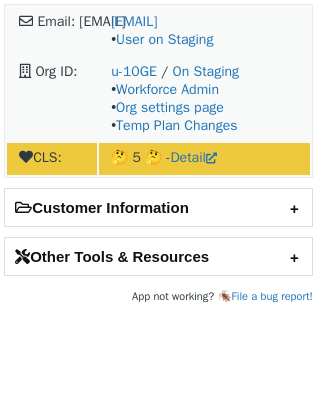 scroll, scrollTop: 0, scrollLeft: 0, axis: both 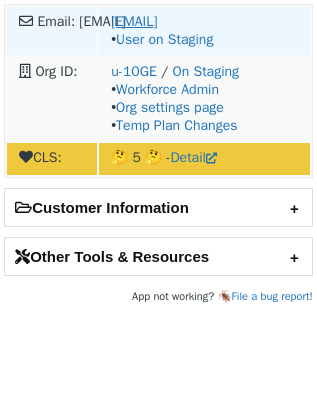 click on "santhosh.perumalsamy@mastercard.com" at bounding box center [134, 21] 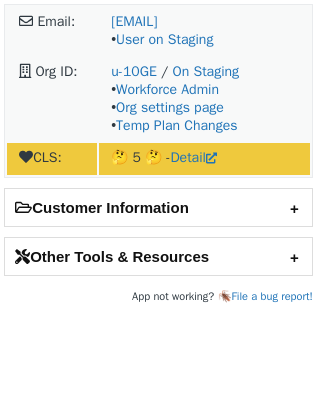 scroll, scrollTop: 0, scrollLeft: 0, axis: both 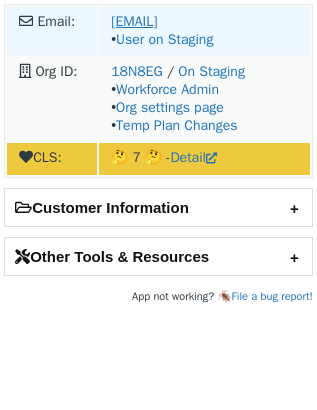 click on "zohar.sela@[example.com]" at bounding box center [193, 21] 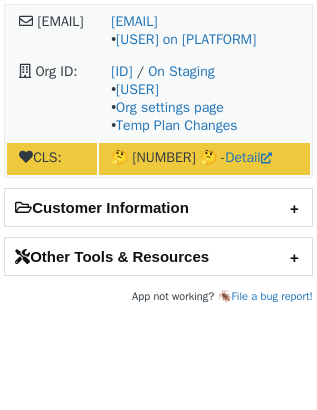 scroll, scrollTop: 0, scrollLeft: 0, axis: both 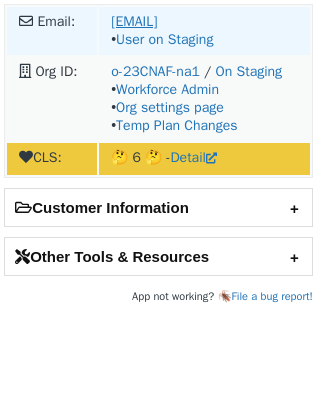 click on "[EMAIL]" at bounding box center [134, 21] 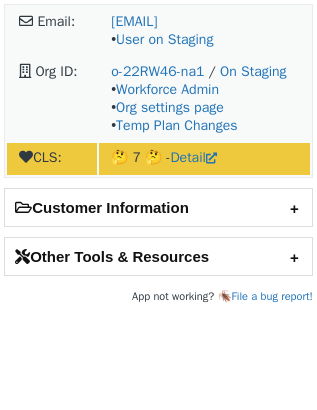scroll, scrollTop: 0, scrollLeft: 0, axis: both 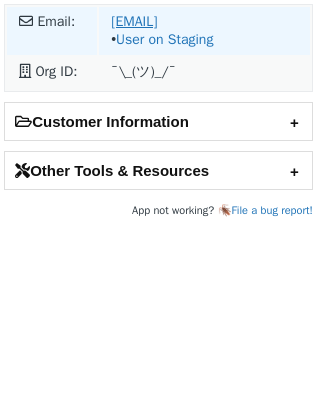 click on "astadler@allix.ch" at bounding box center (134, 21) 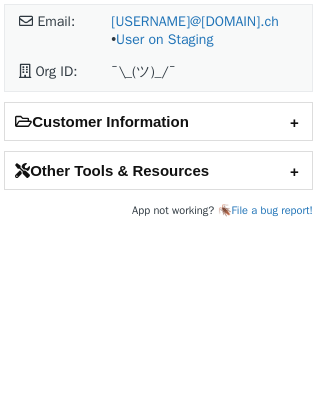 scroll, scrollTop: 0, scrollLeft: 0, axis: both 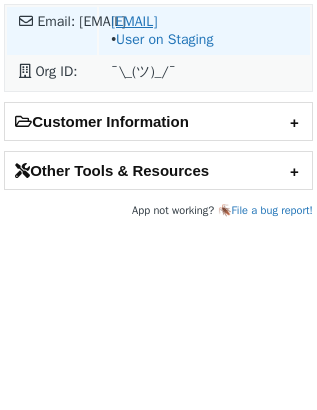 click on "astadler@allix.ch" at bounding box center [134, 21] 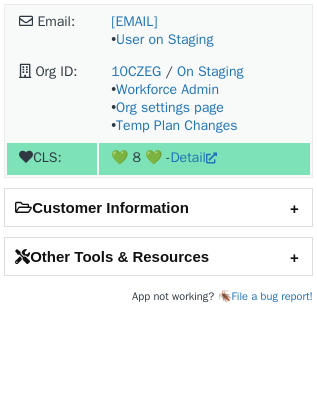 scroll, scrollTop: 0, scrollLeft: 0, axis: both 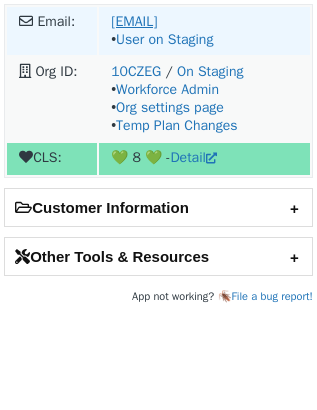 click on "[EMAIL]" at bounding box center (134, 21) 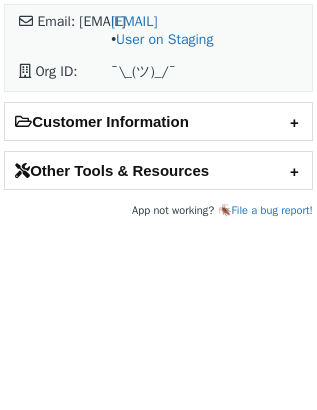 scroll, scrollTop: 0, scrollLeft: 0, axis: both 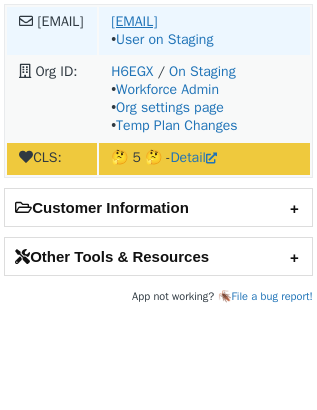 click on "rebecca.rodell@bupa.com.au" at bounding box center (134, 21) 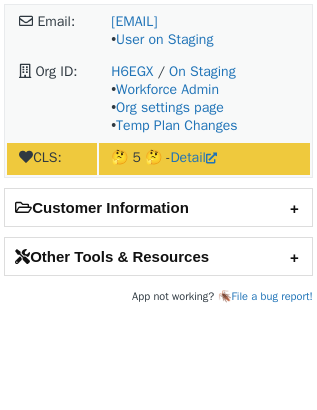 scroll, scrollTop: 0, scrollLeft: 0, axis: both 